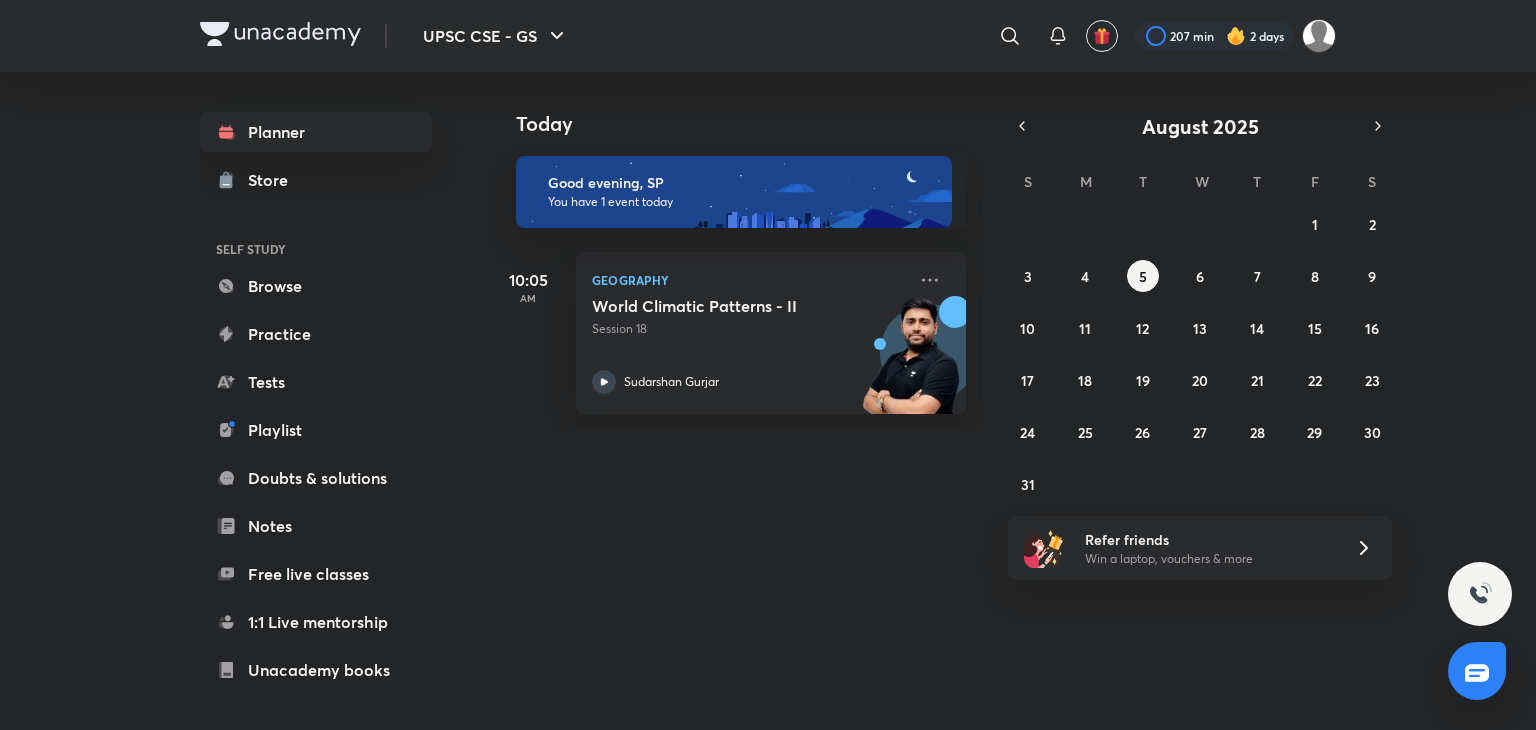 scroll, scrollTop: 0, scrollLeft: 0, axis: both 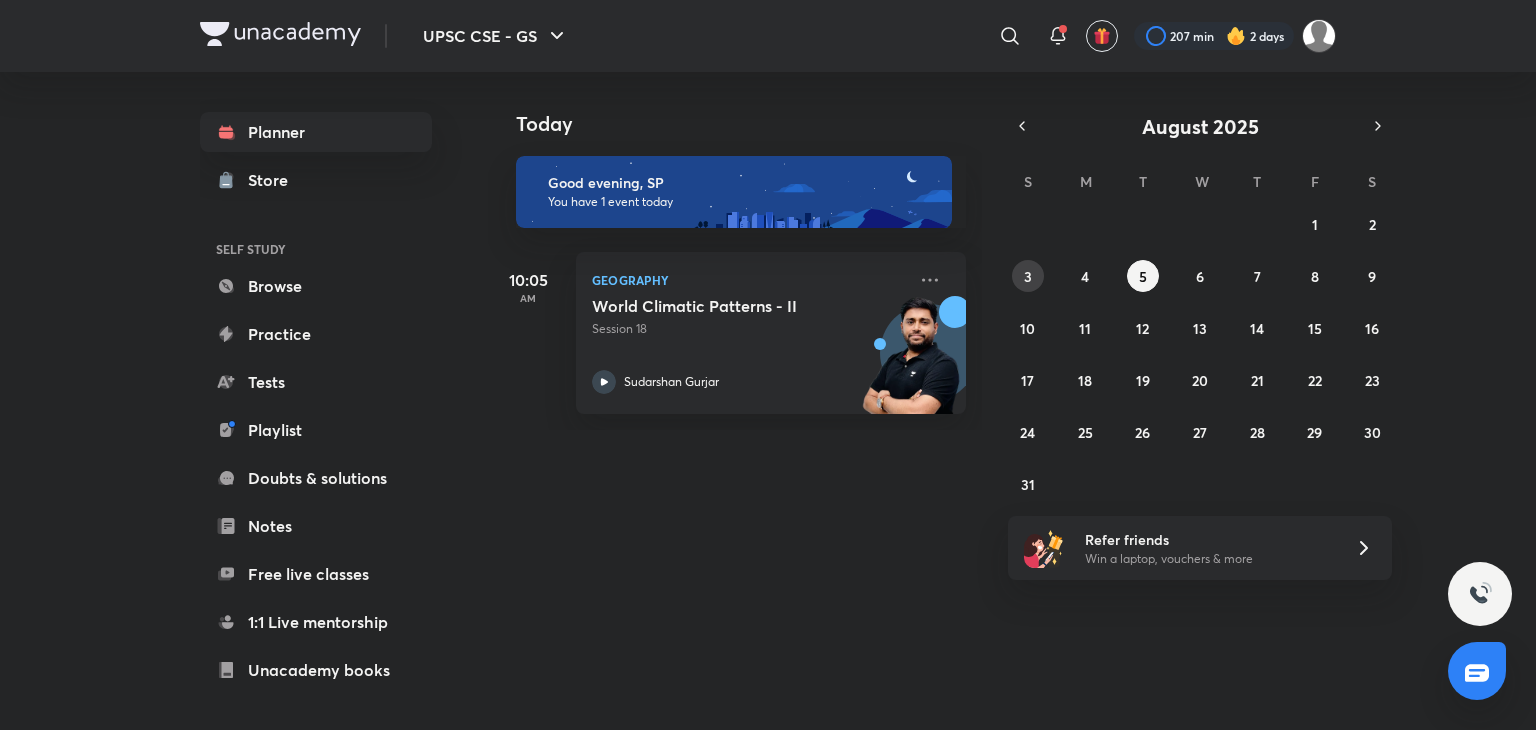 click on "3" at bounding box center [1028, 276] 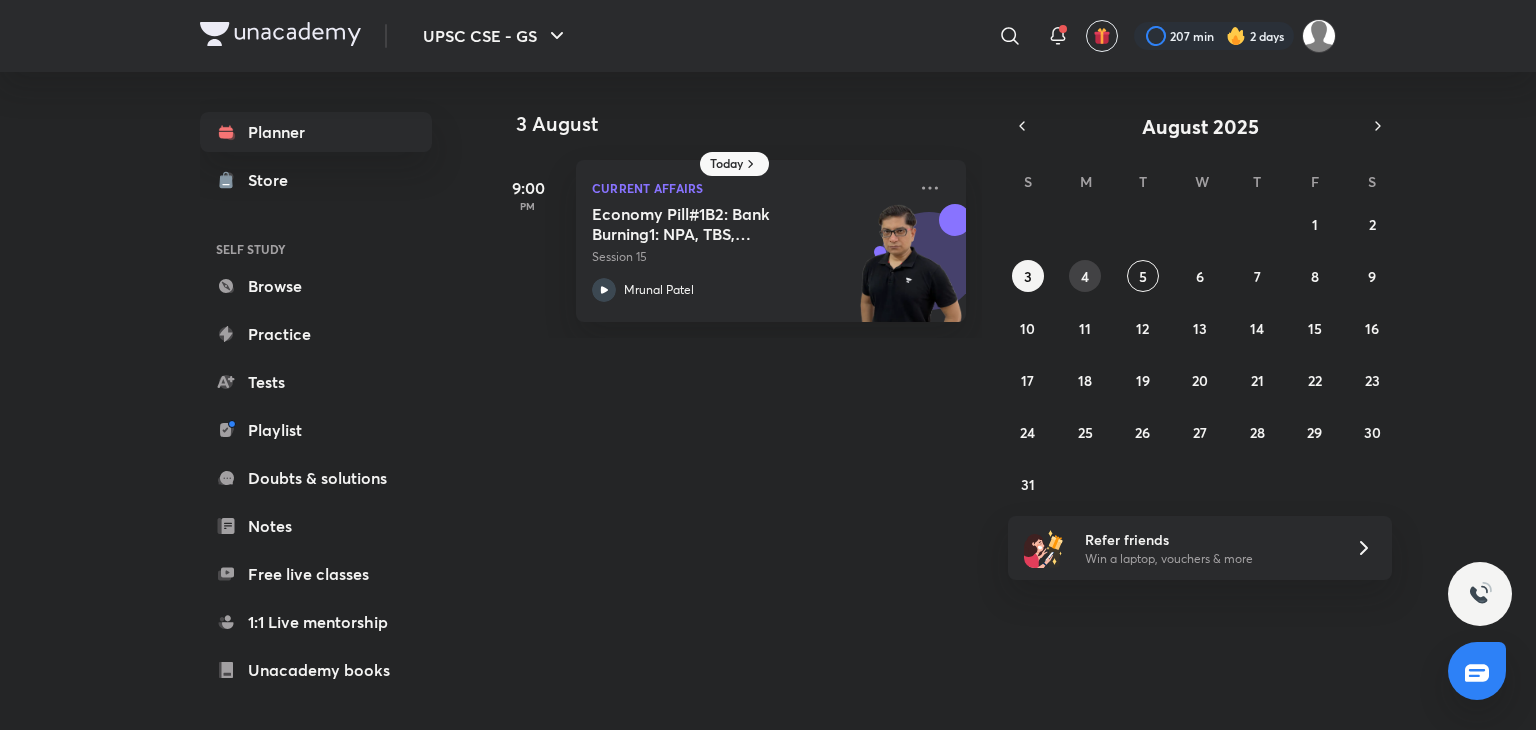click on "4" at bounding box center [1085, 276] 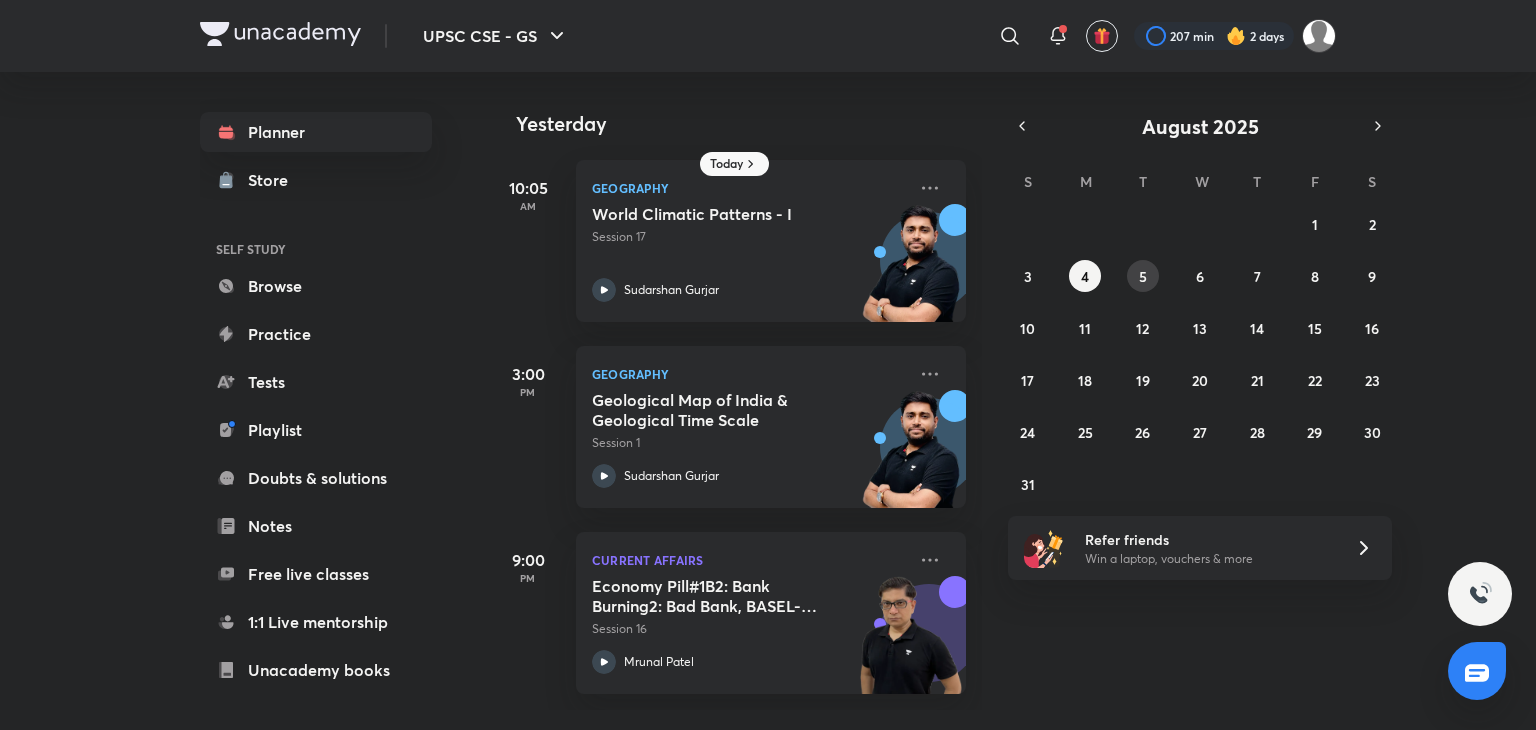 click on "5" at bounding box center (1143, 276) 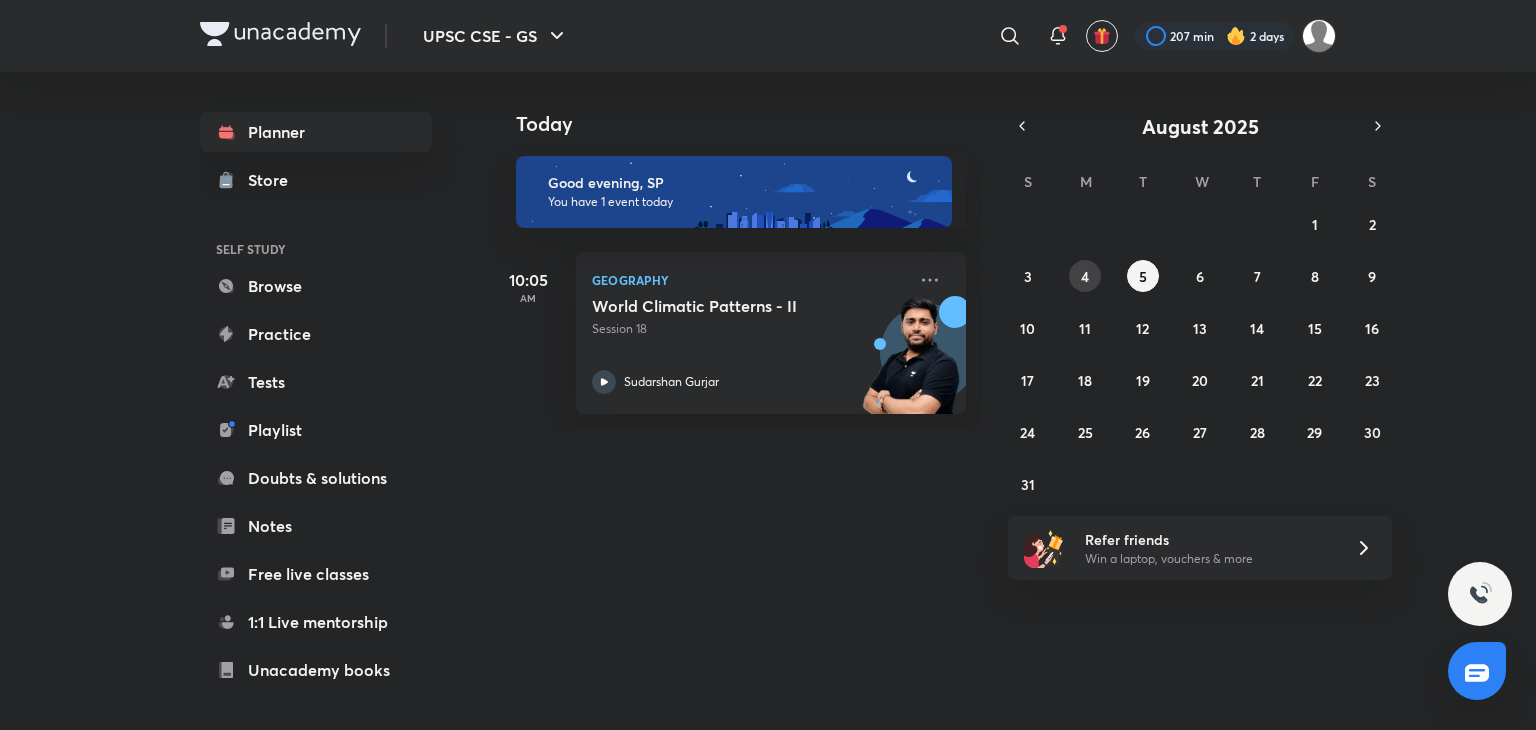 click on "4" at bounding box center (1085, 276) 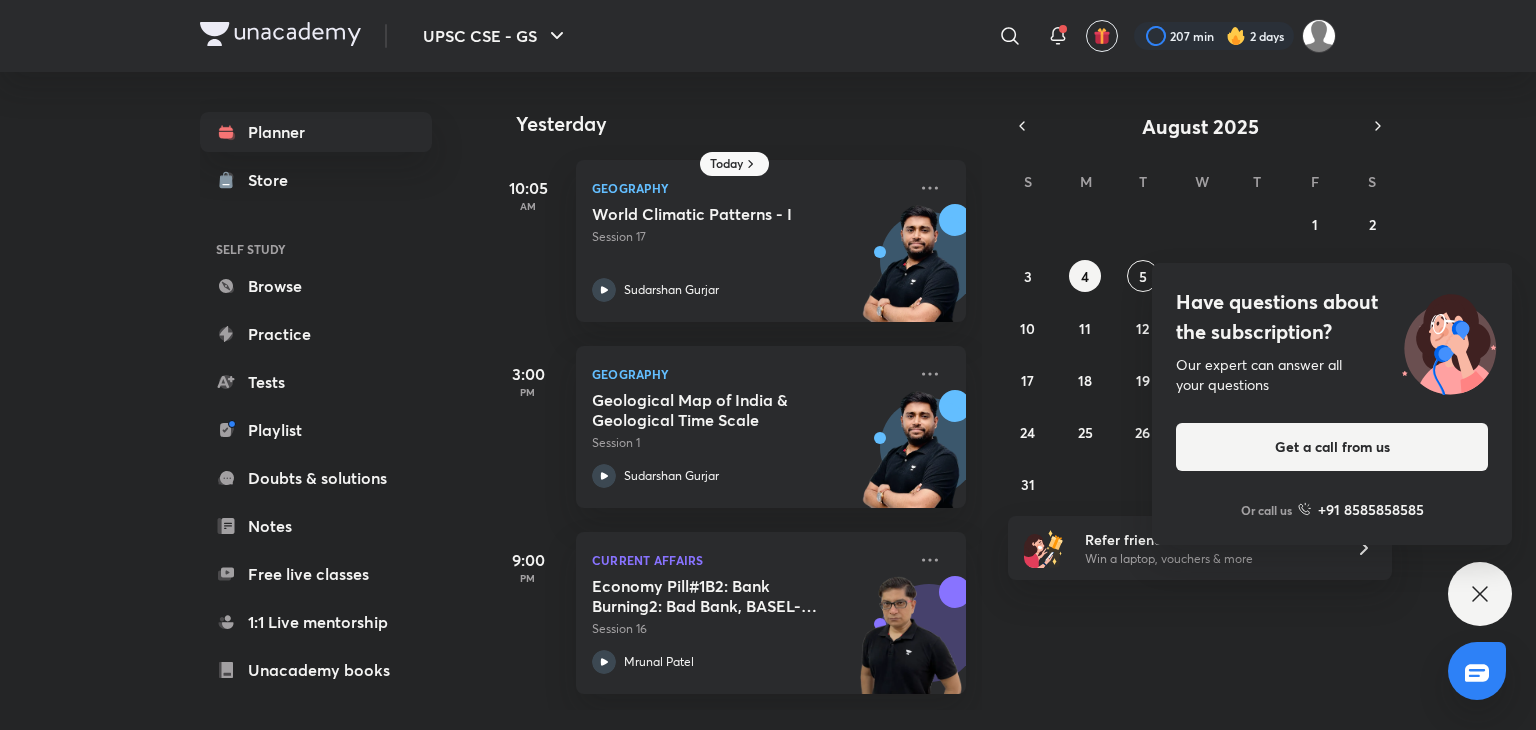 click on "Have questions about the subscription? Our expert can answer all your questions Get a call from us Or call us +91 8585858585" at bounding box center (1480, 594) 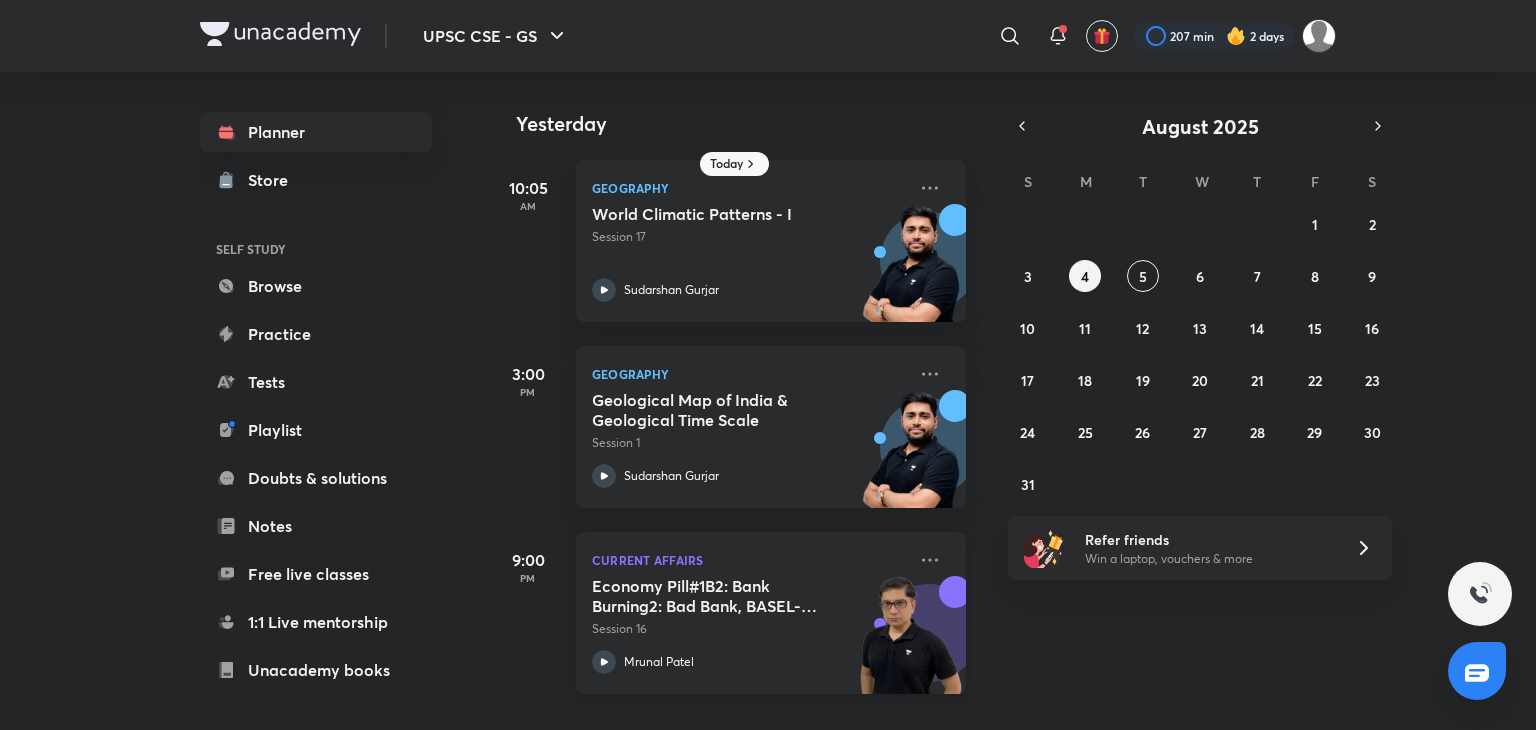 click 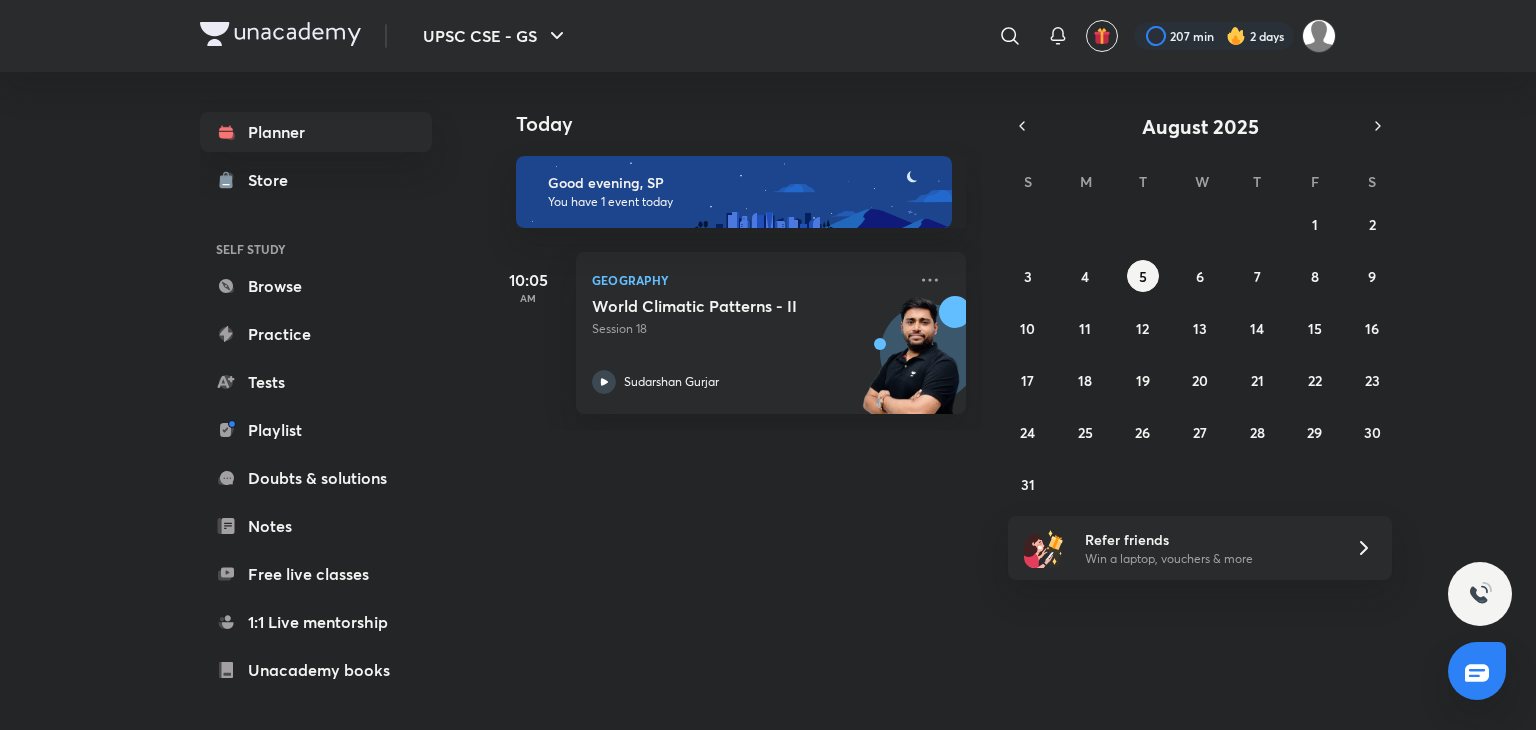 scroll, scrollTop: 0, scrollLeft: 0, axis: both 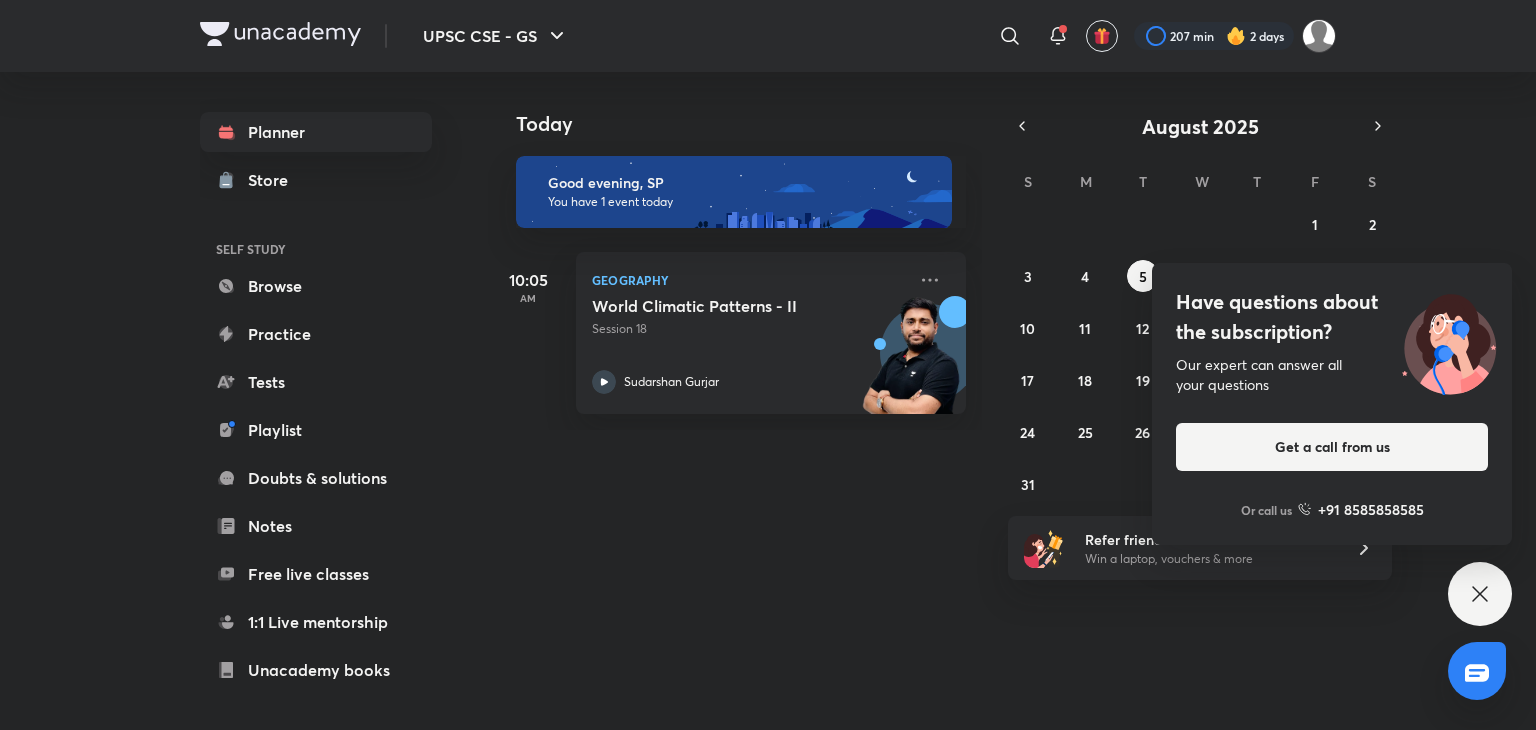 click on "Have questions about the subscription? Our expert can answer all your questions Get a call from us Or call us +91 8585858585" at bounding box center (1480, 594) 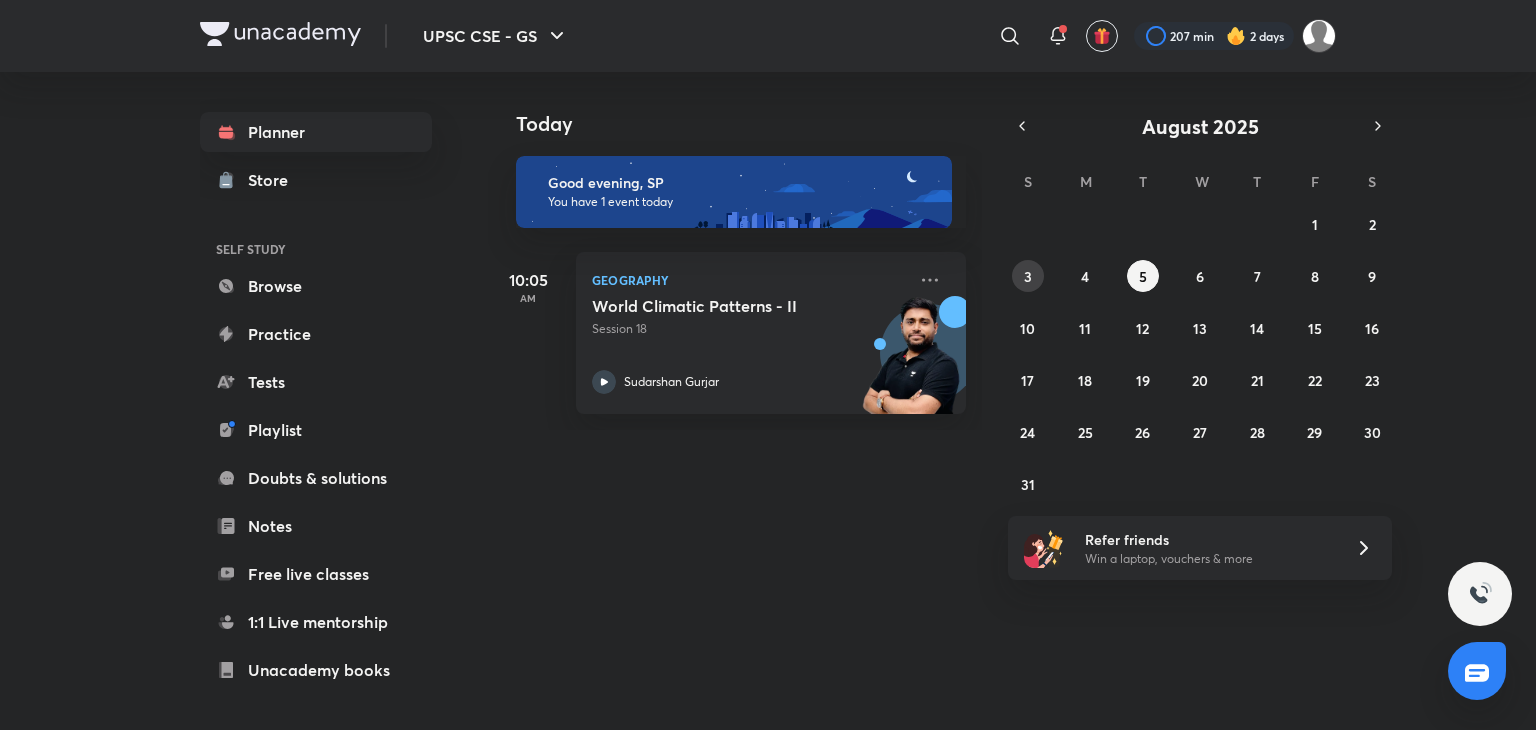 click on "27 28 29 30 31 1 2 3 4 5 6 7 8 9 10 11 12 13 14 15 16 17 18 19 20 21 22 23 24 25 26 27 28 29 30 31 1 2 3 4 5 6" at bounding box center [1200, 354] 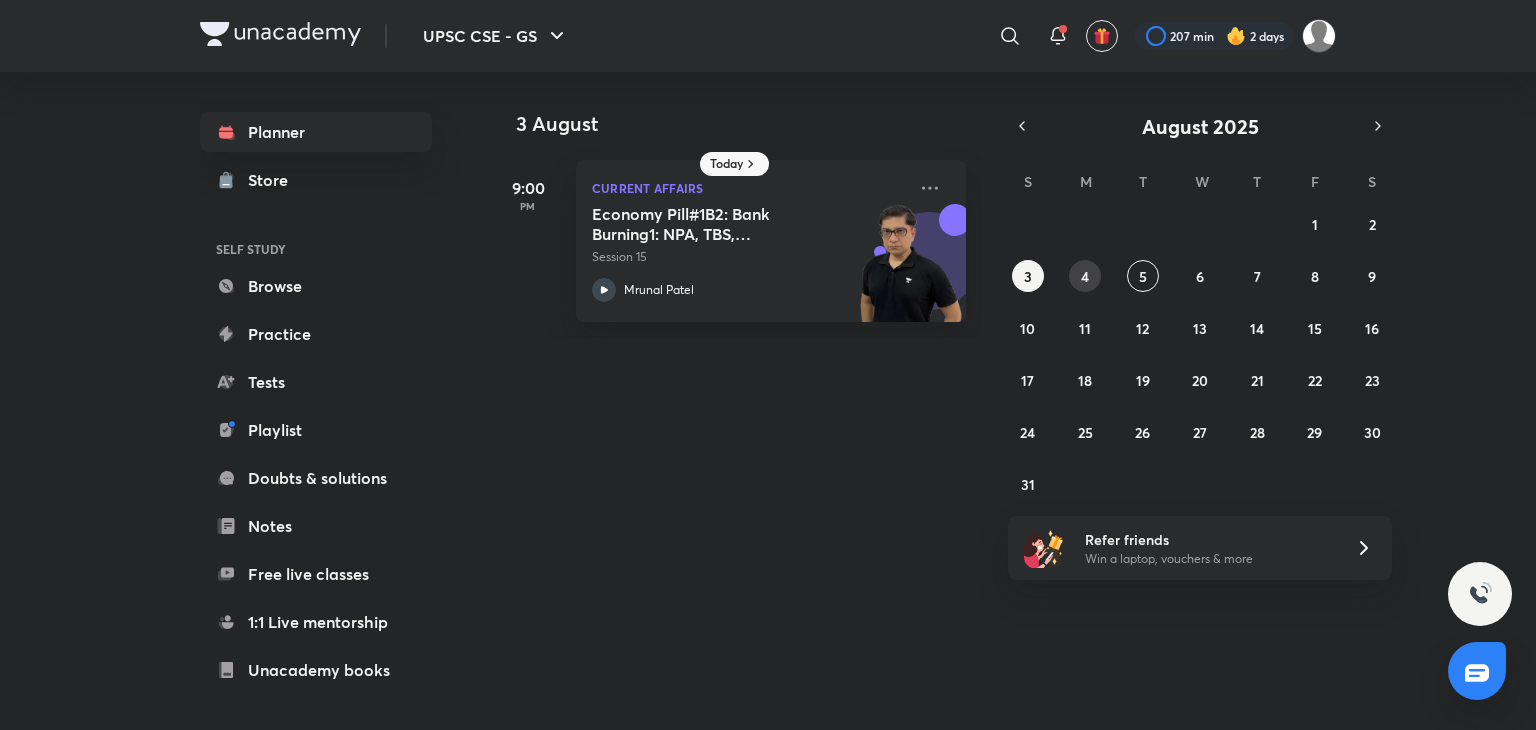 click on "4" at bounding box center [1085, 276] 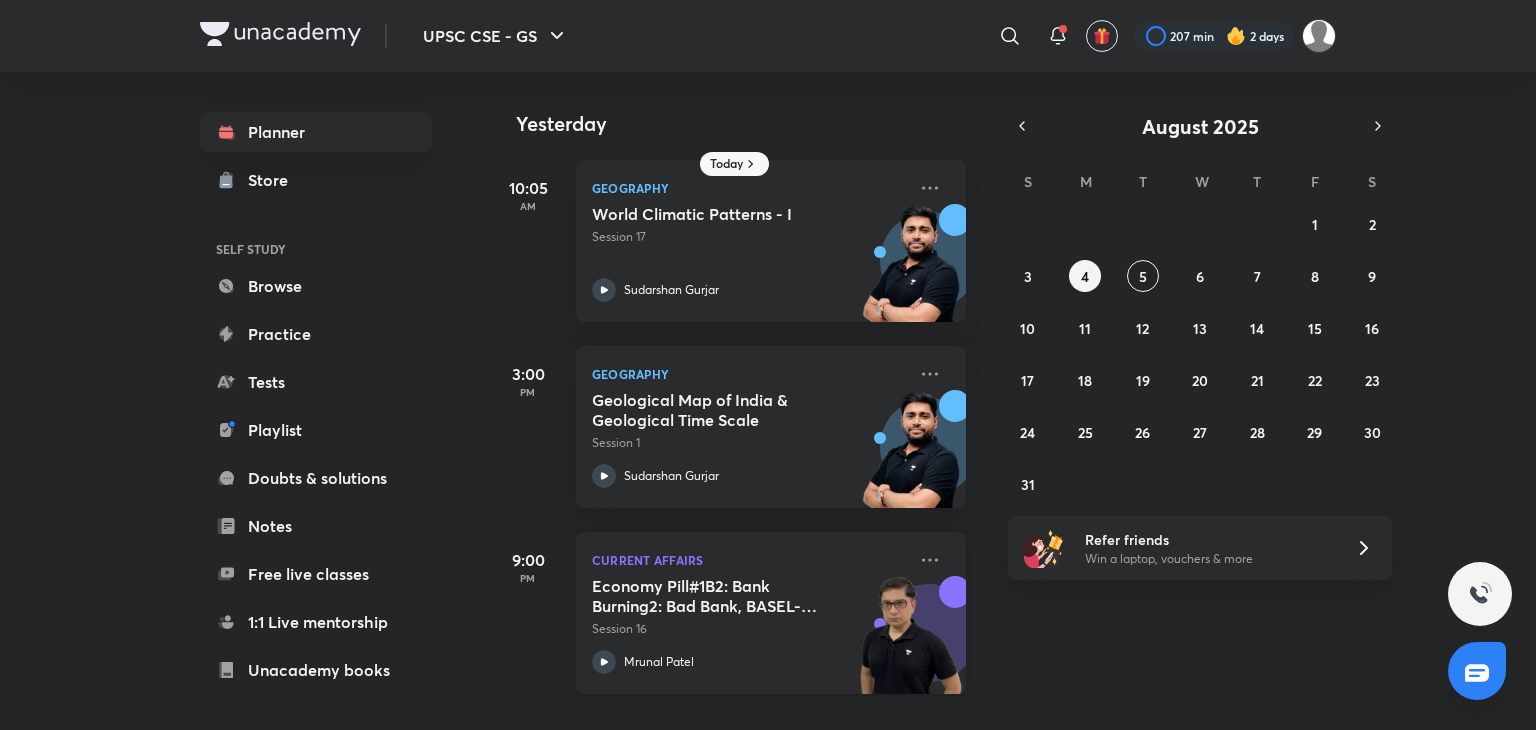 click 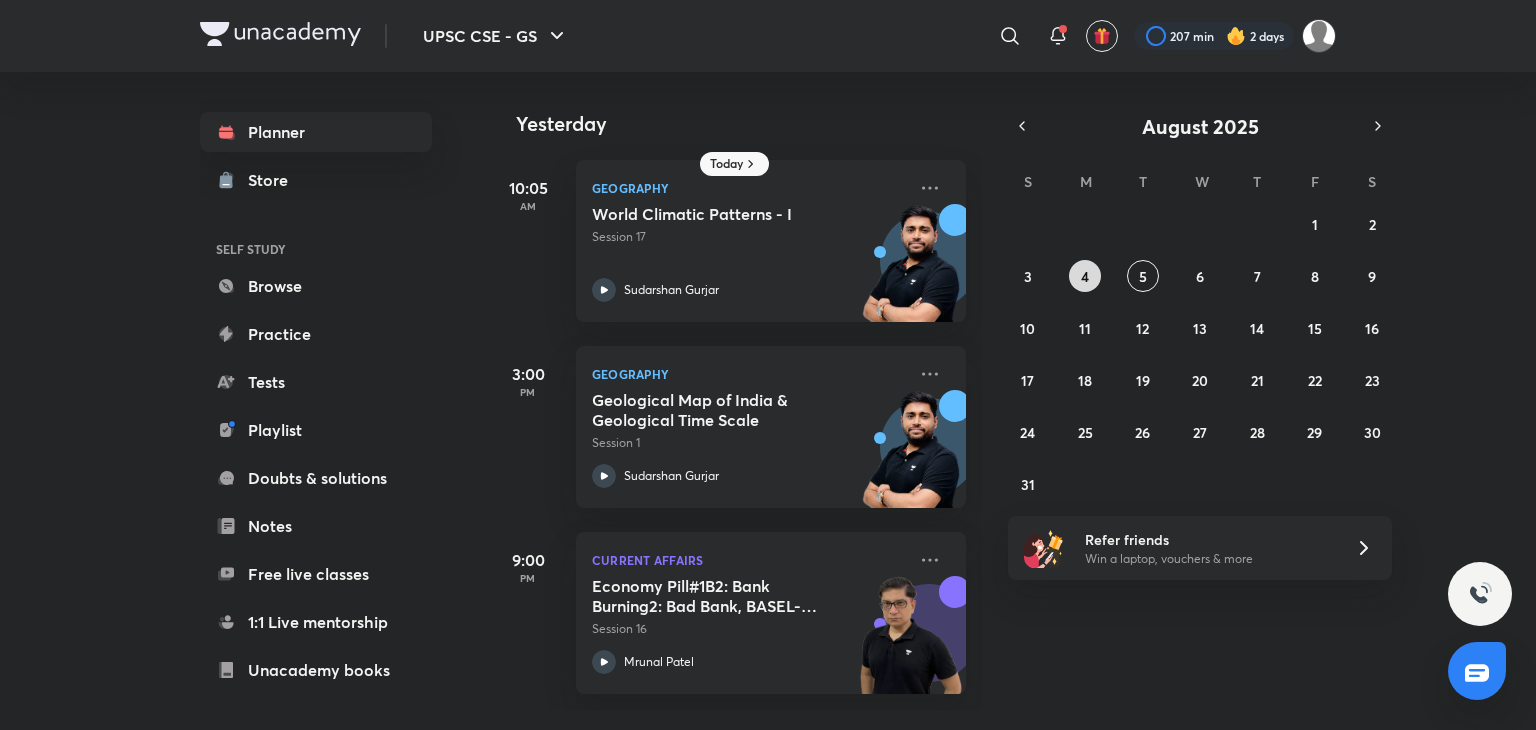 click on "4" at bounding box center [1085, 276] 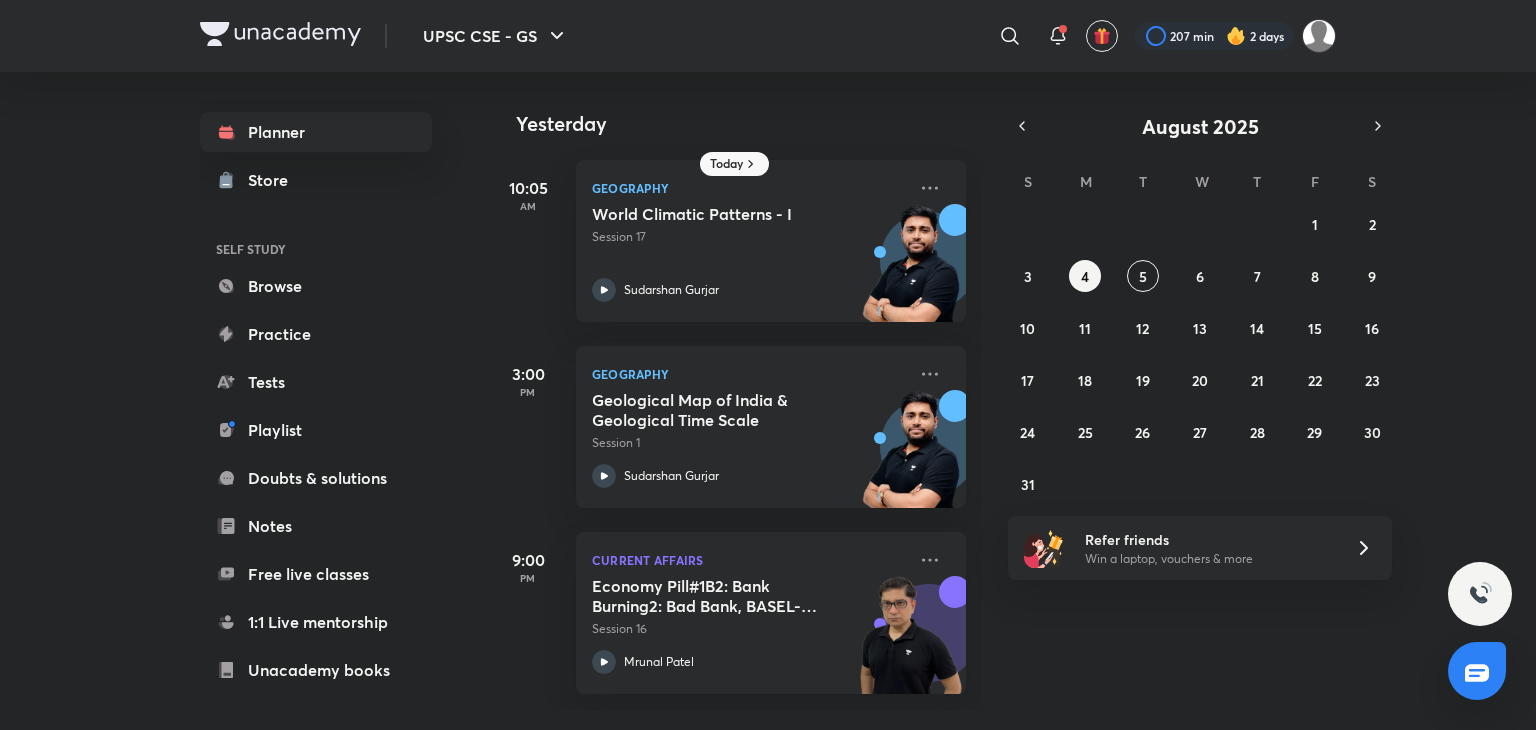 click on "UPSC CSE - GS ​ 207 min 2 days" at bounding box center [768, 36] 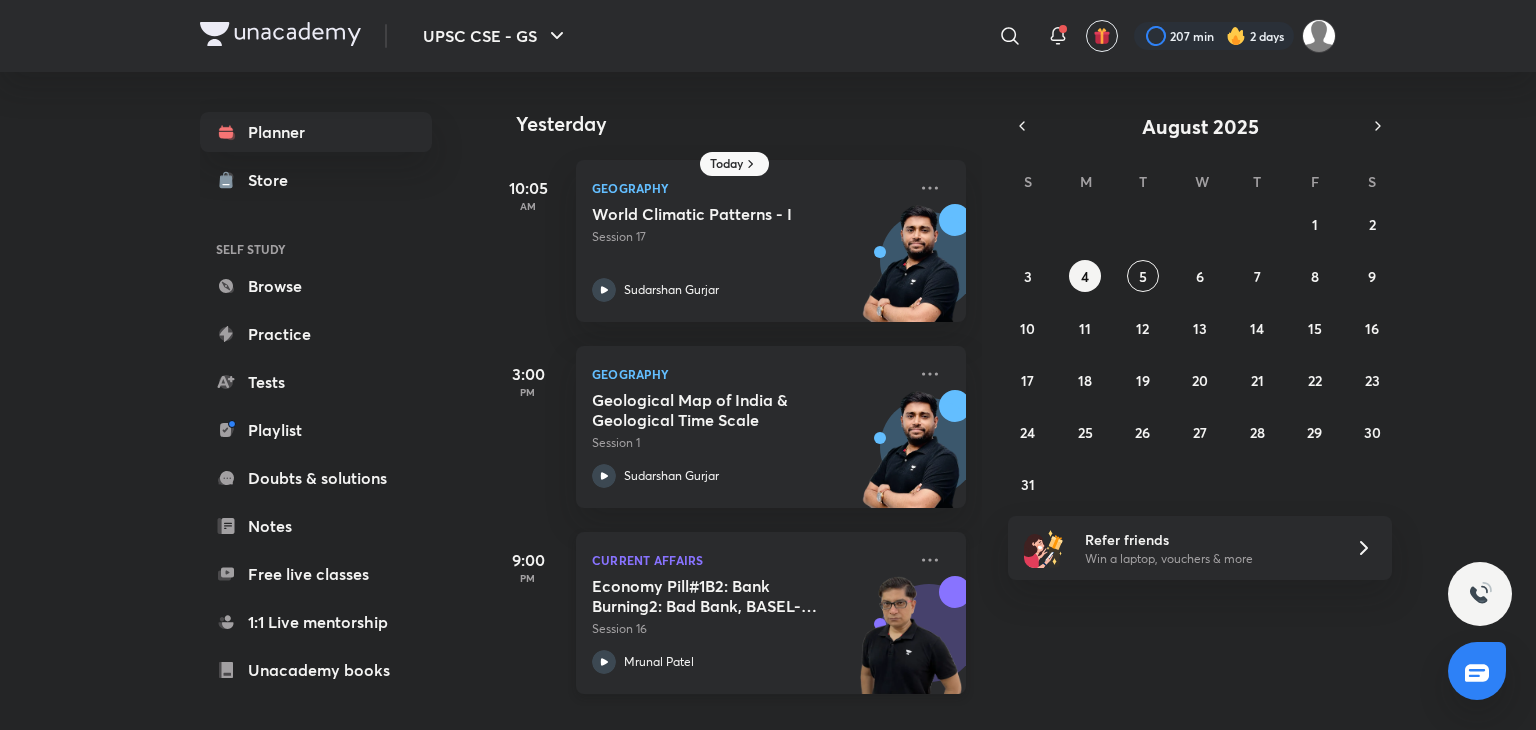 click 